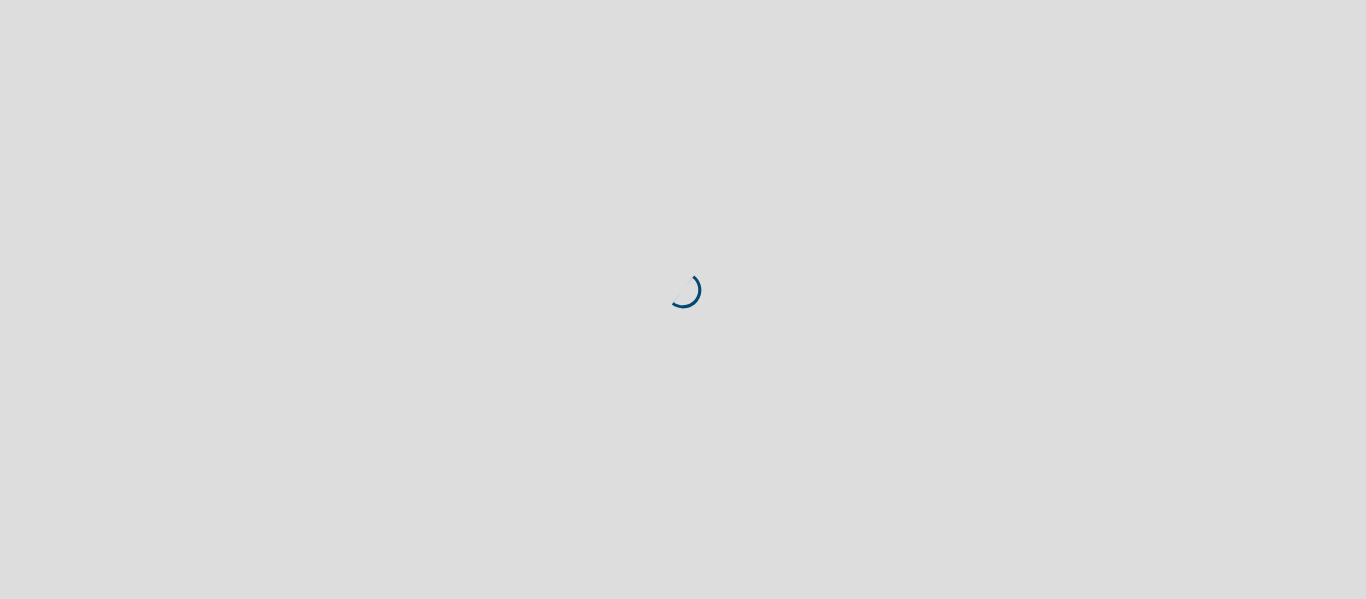 scroll, scrollTop: 0, scrollLeft: 0, axis: both 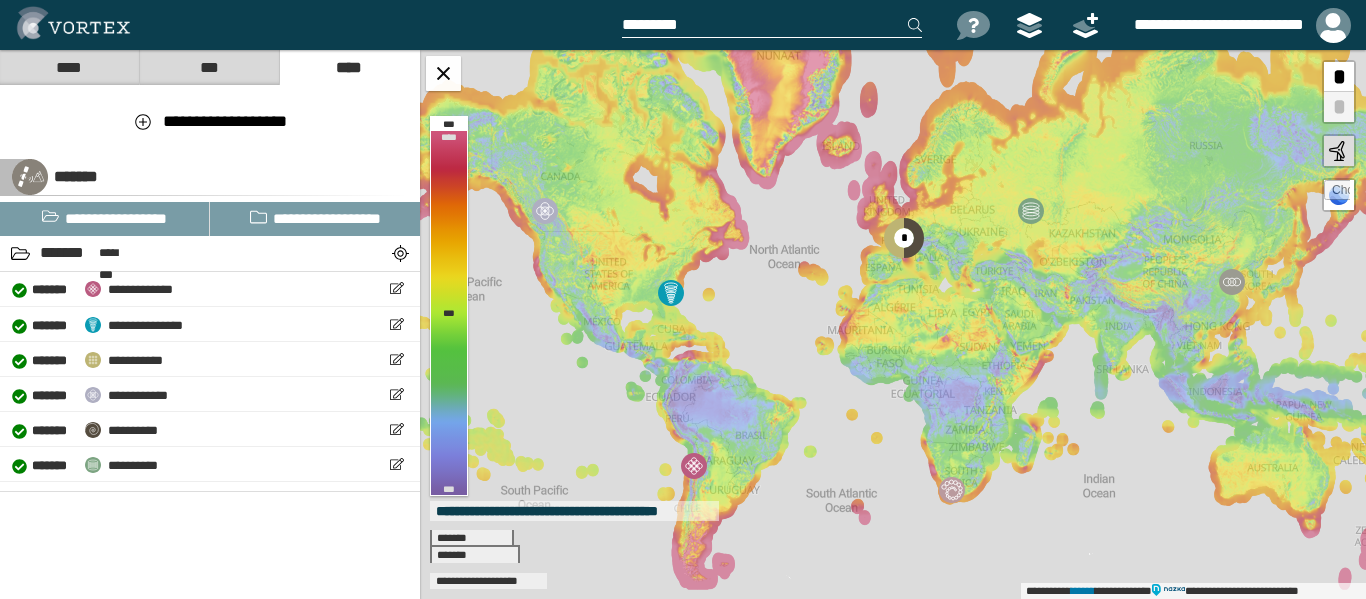 click at bounding box center (785, 25) 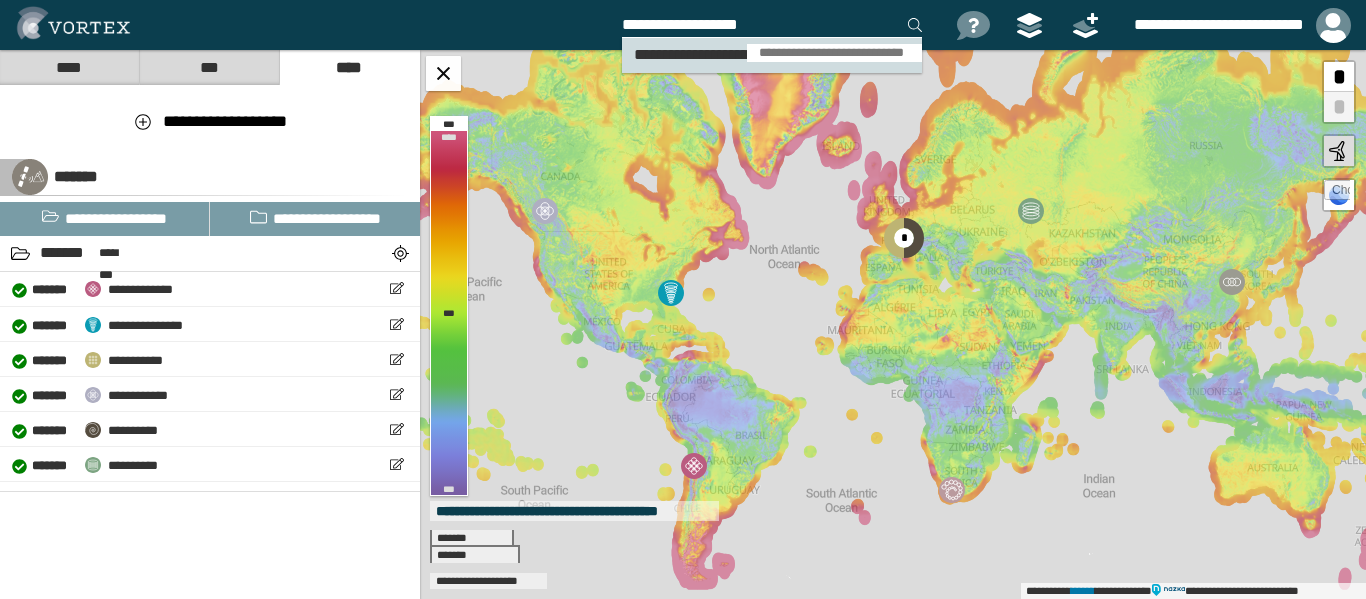 type on "**********" 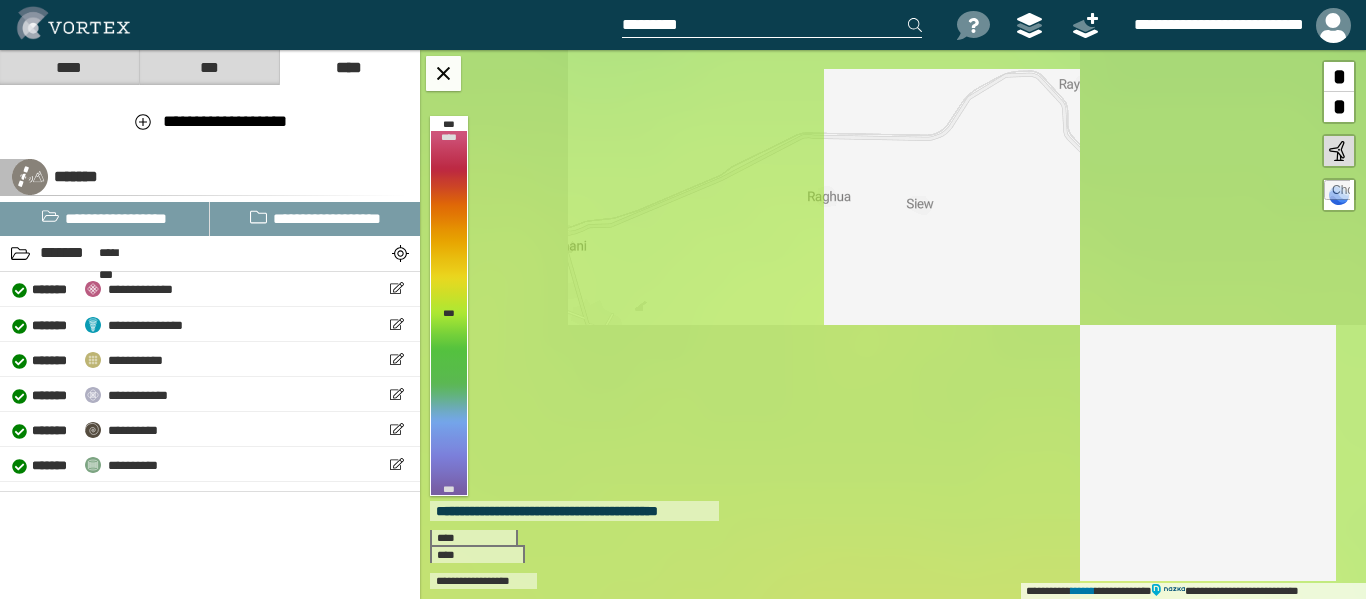 click at bounding box center [772, 25] 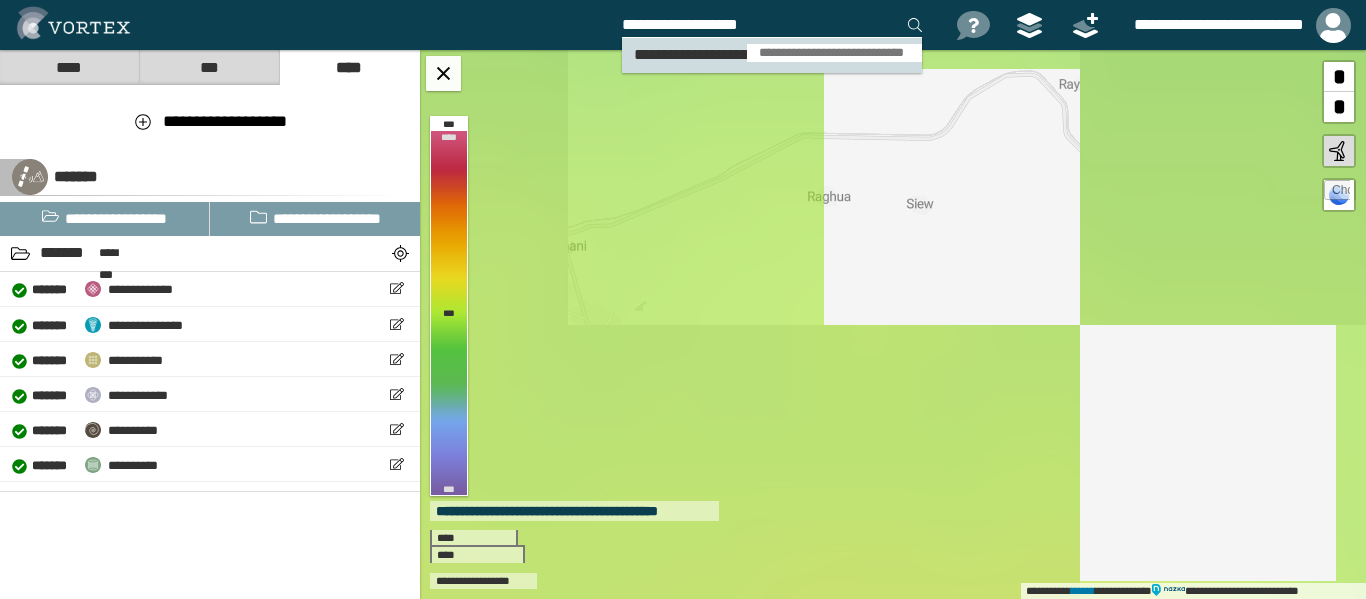 type on "**********" 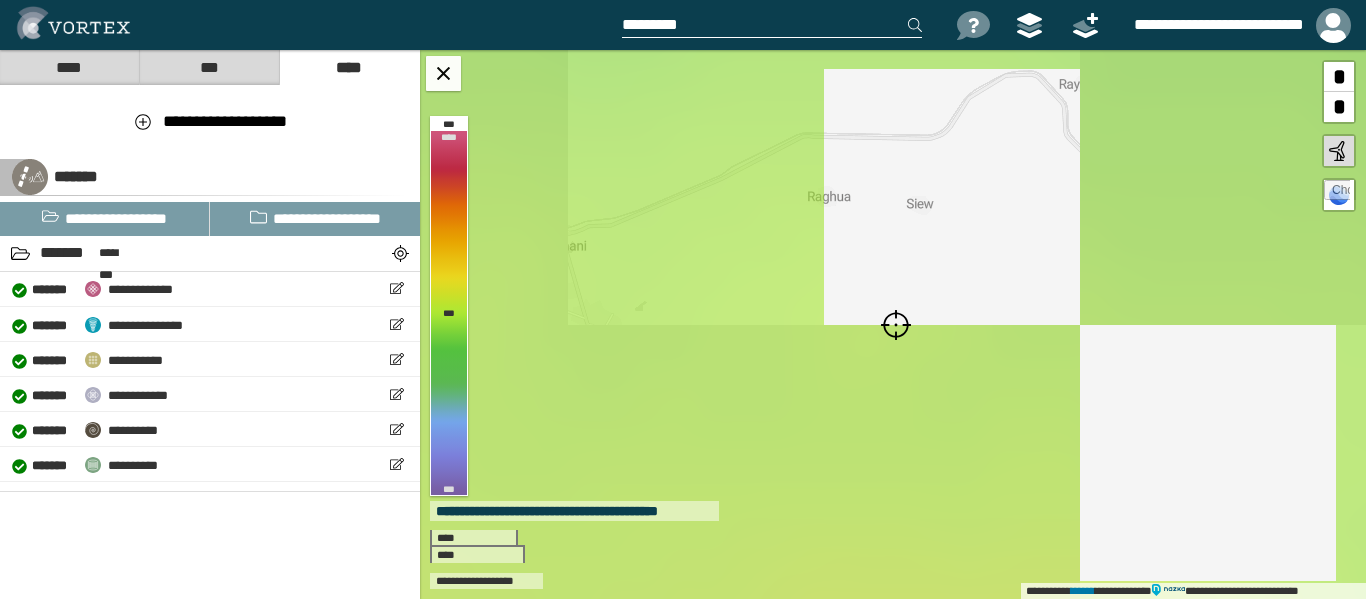 click at bounding box center (896, 325) 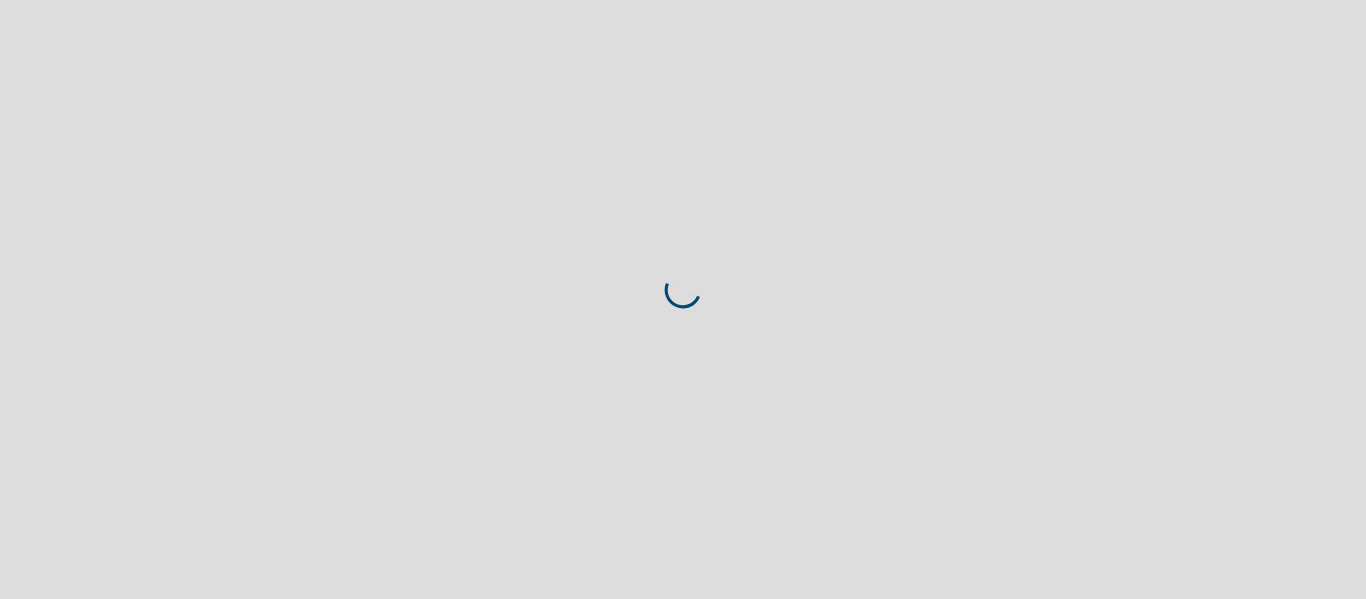 scroll, scrollTop: 0, scrollLeft: 0, axis: both 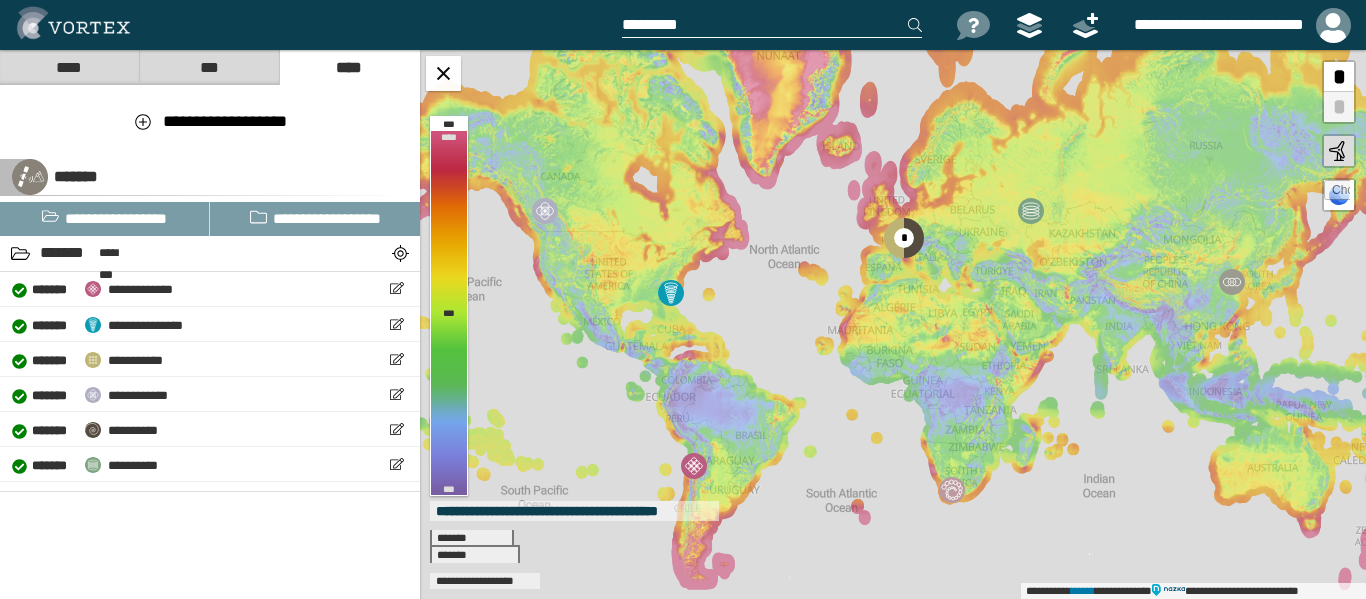 click at bounding box center (772, 25) 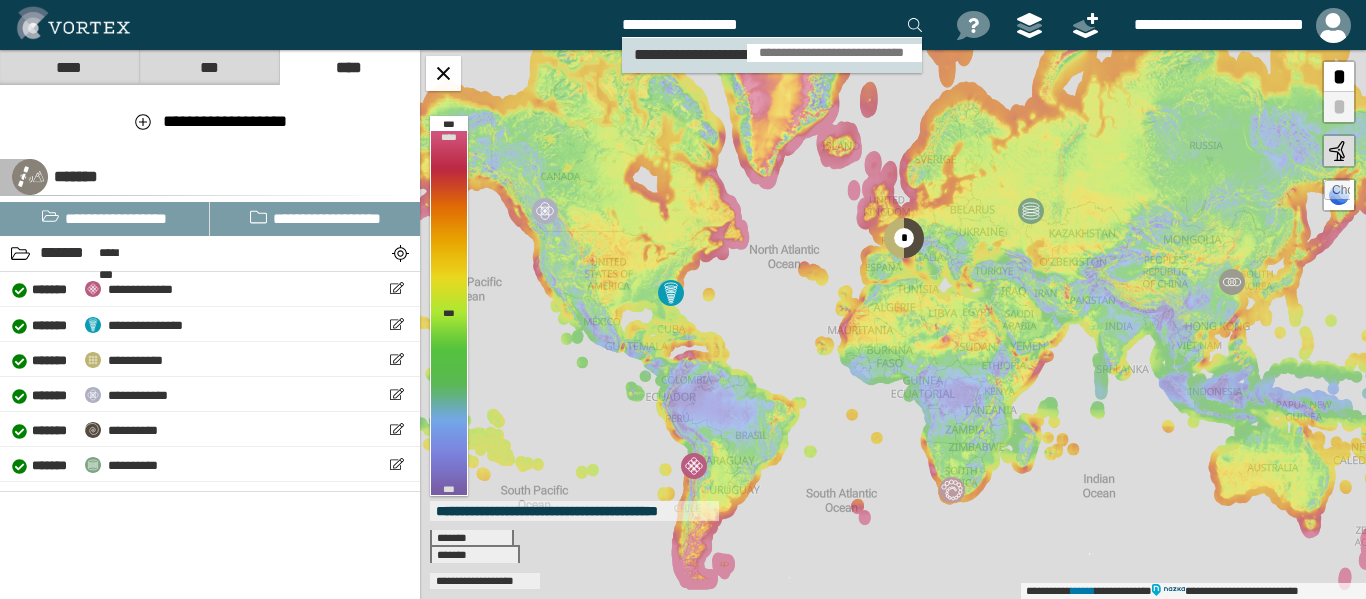 type on "**********" 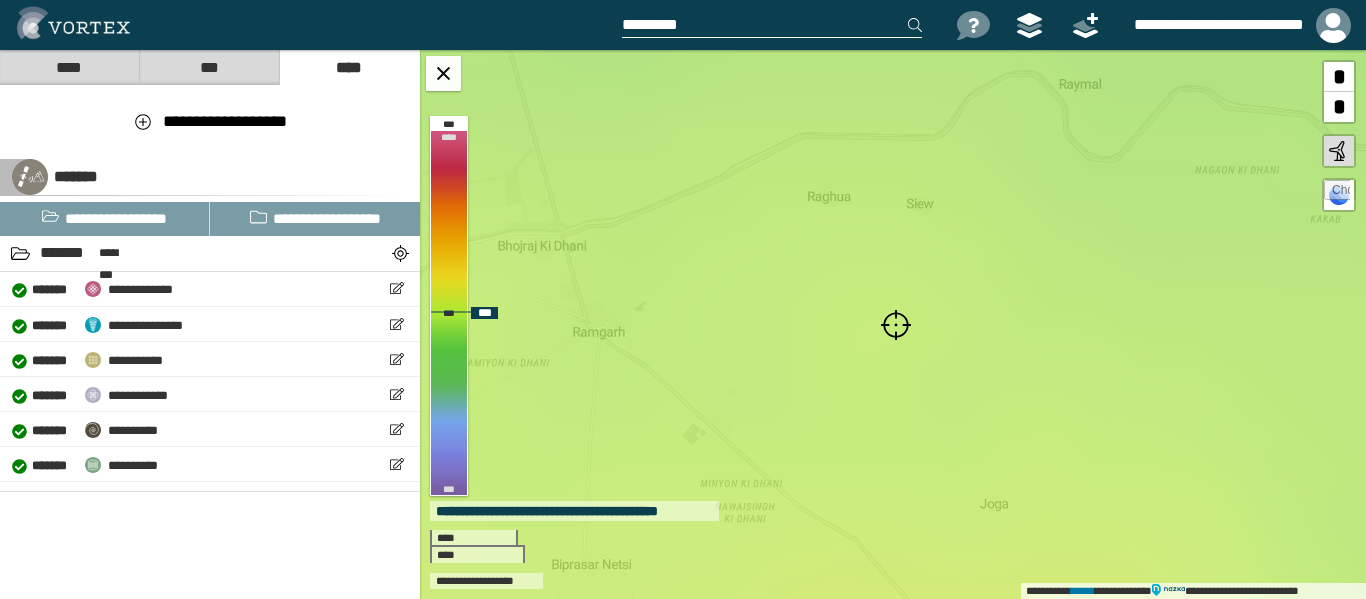 click at bounding box center [896, 325] 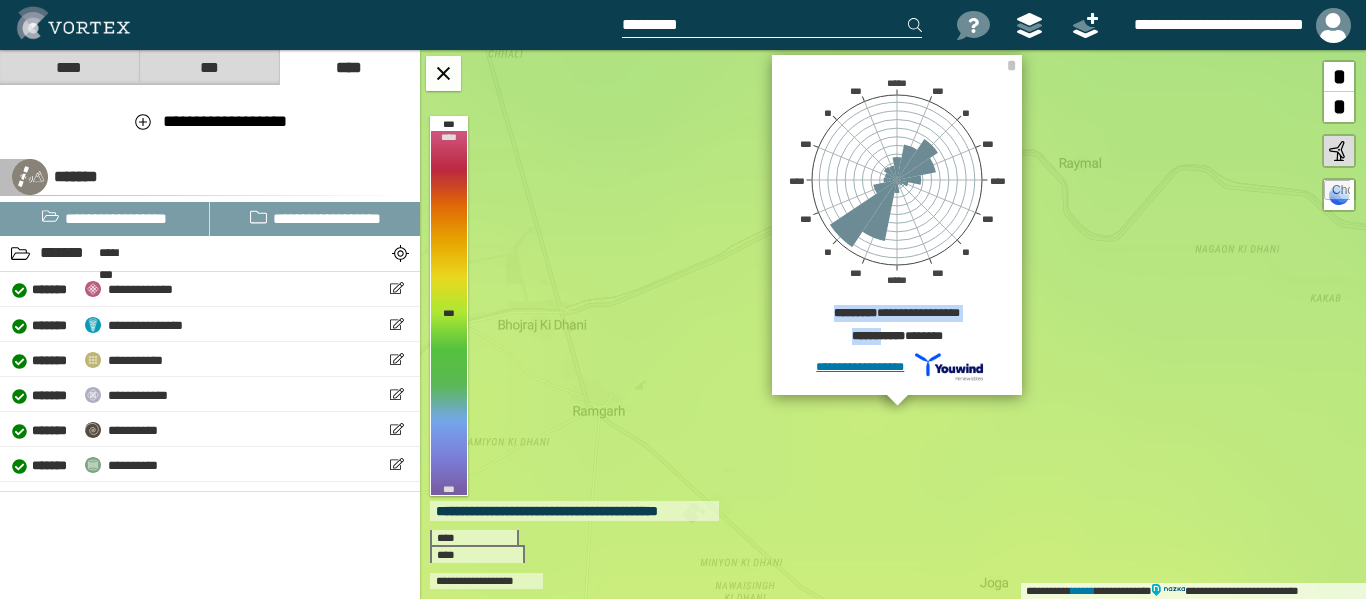 drag, startPoint x: 882, startPoint y: 346, endPoint x: 885, endPoint y: 632, distance: 286.01575 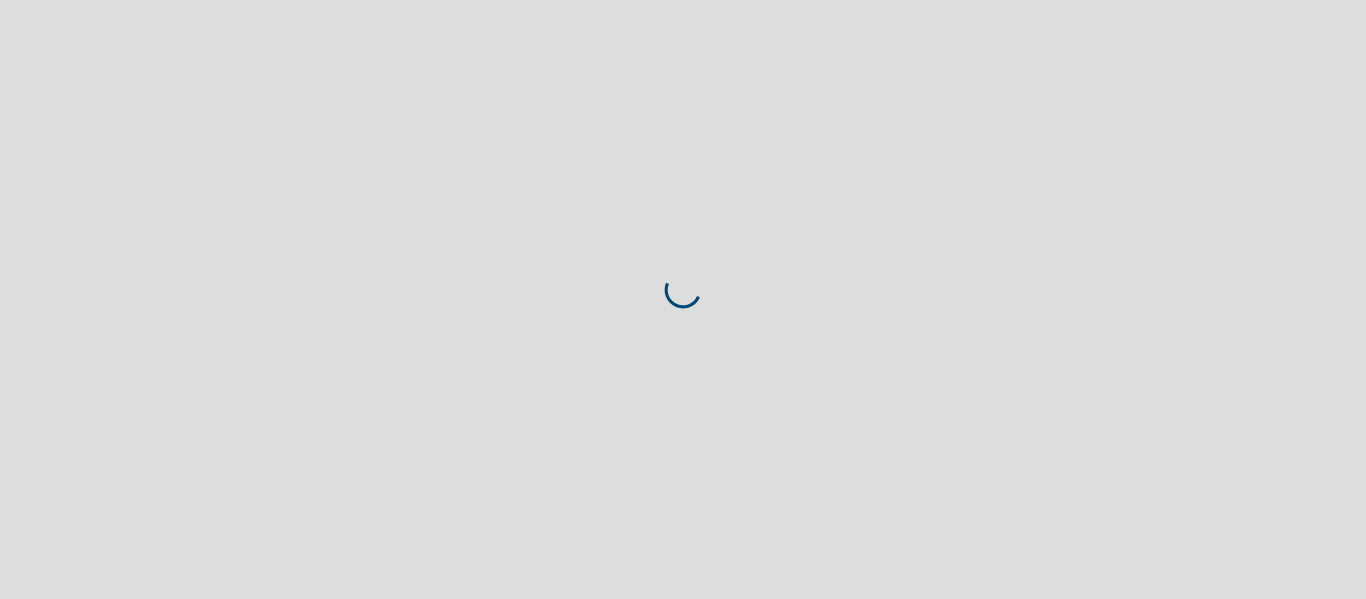 scroll, scrollTop: 0, scrollLeft: 0, axis: both 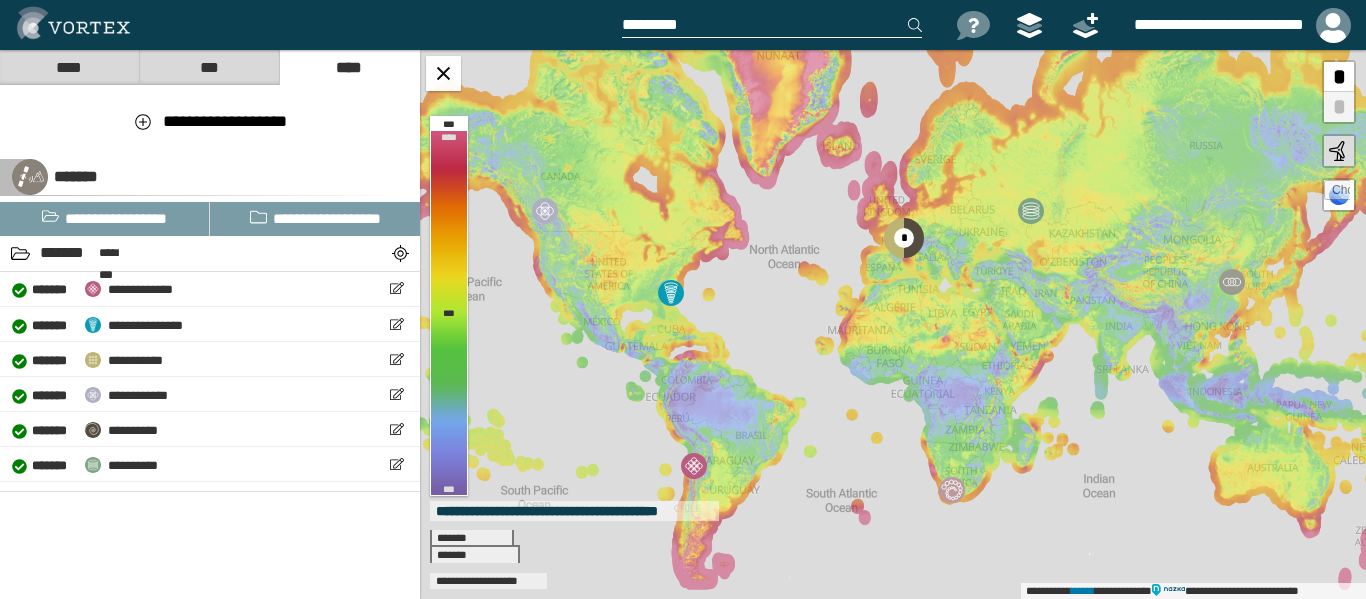 click at bounding box center (772, 25) 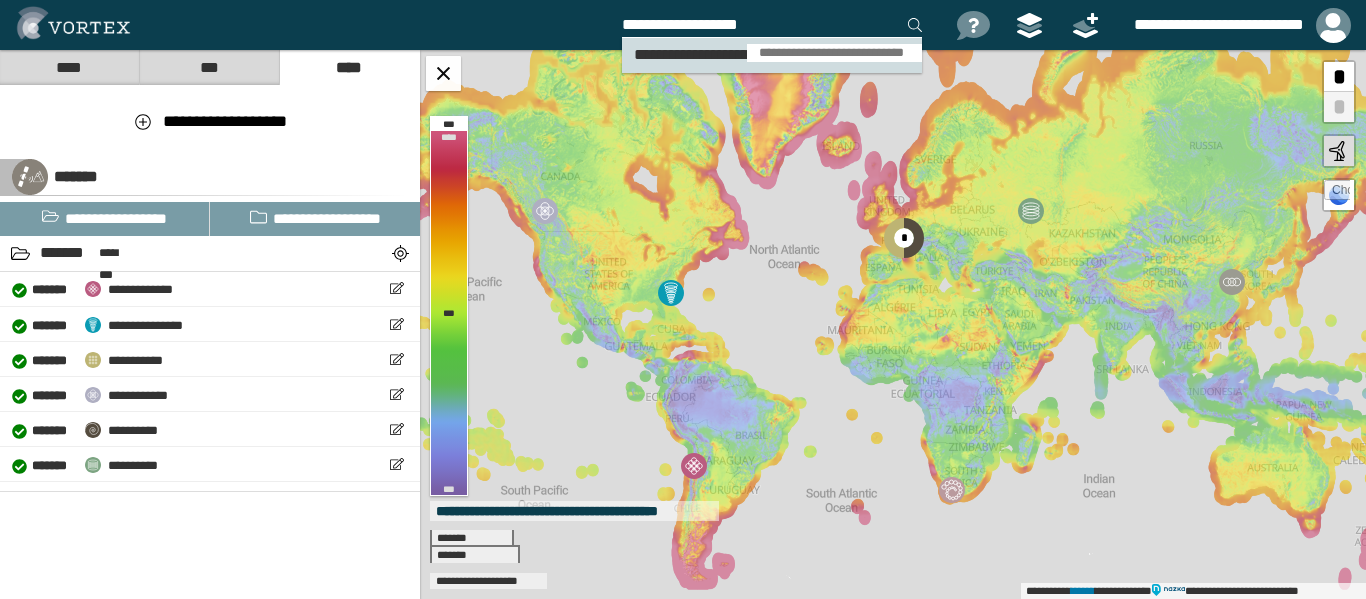 type on "**********" 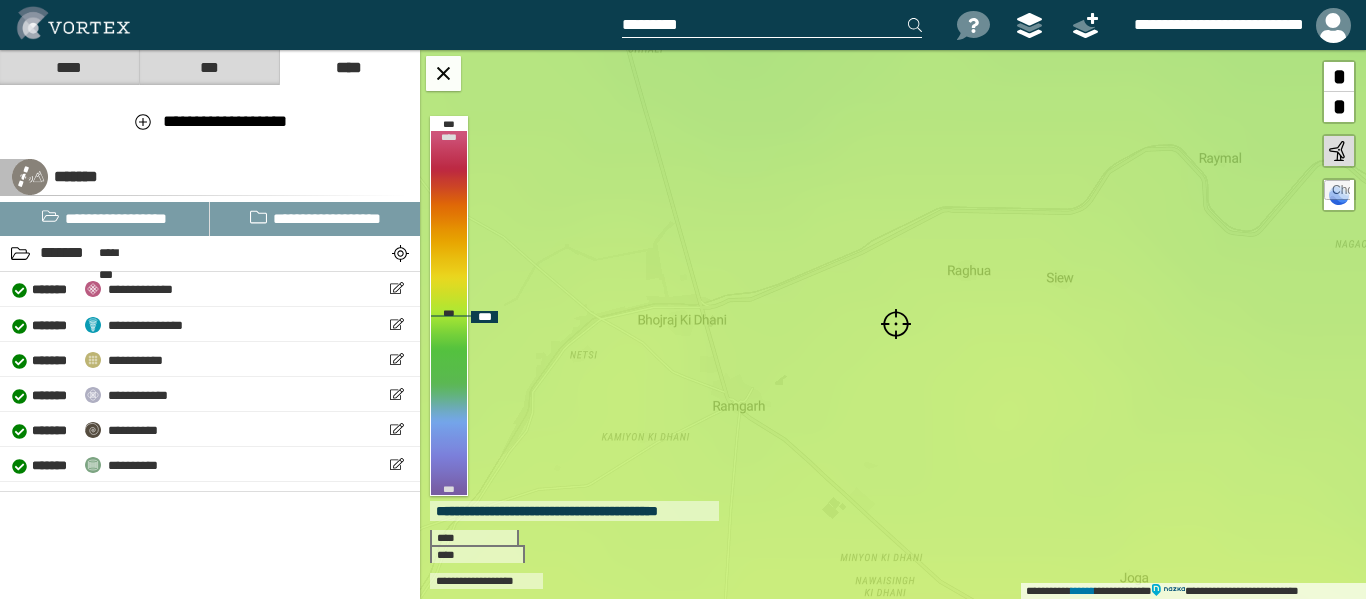 click at bounding box center (896, 324) 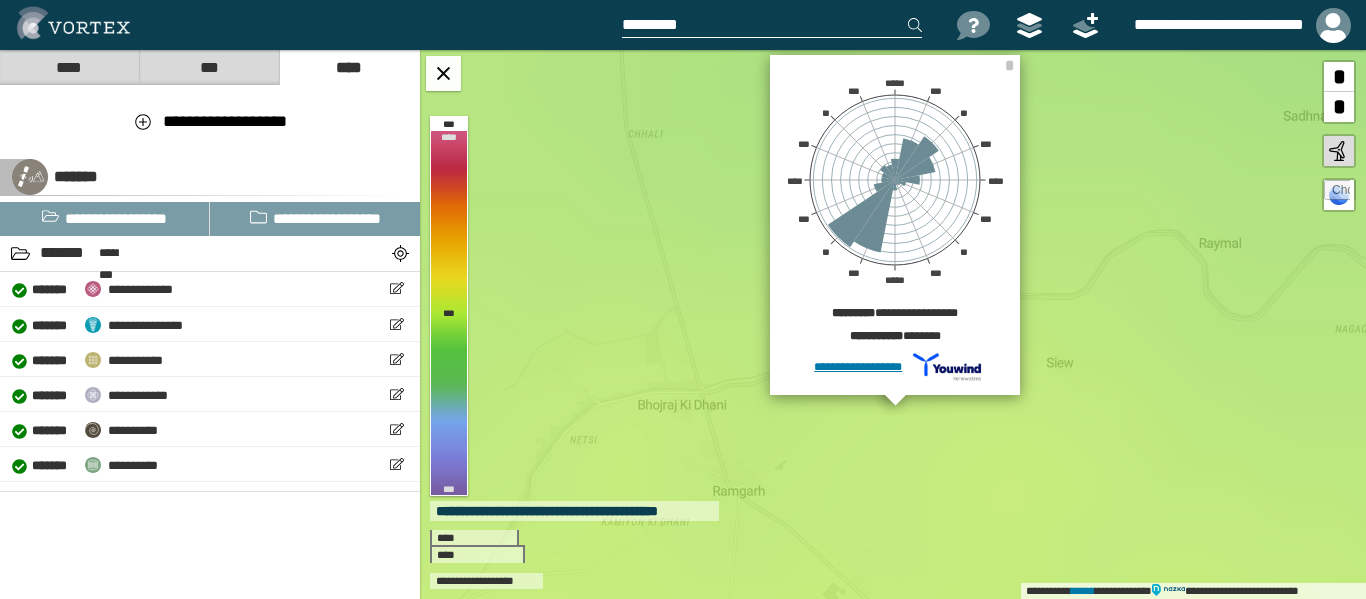 click at bounding box center [785, 25] 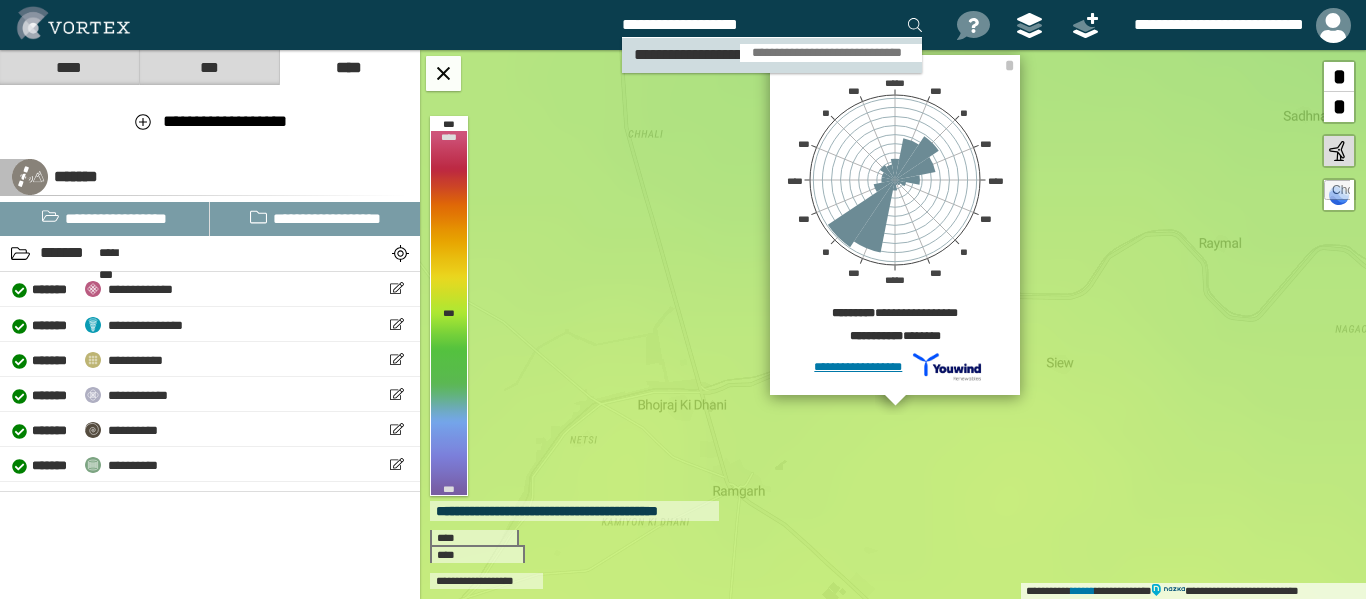 type on "**********" 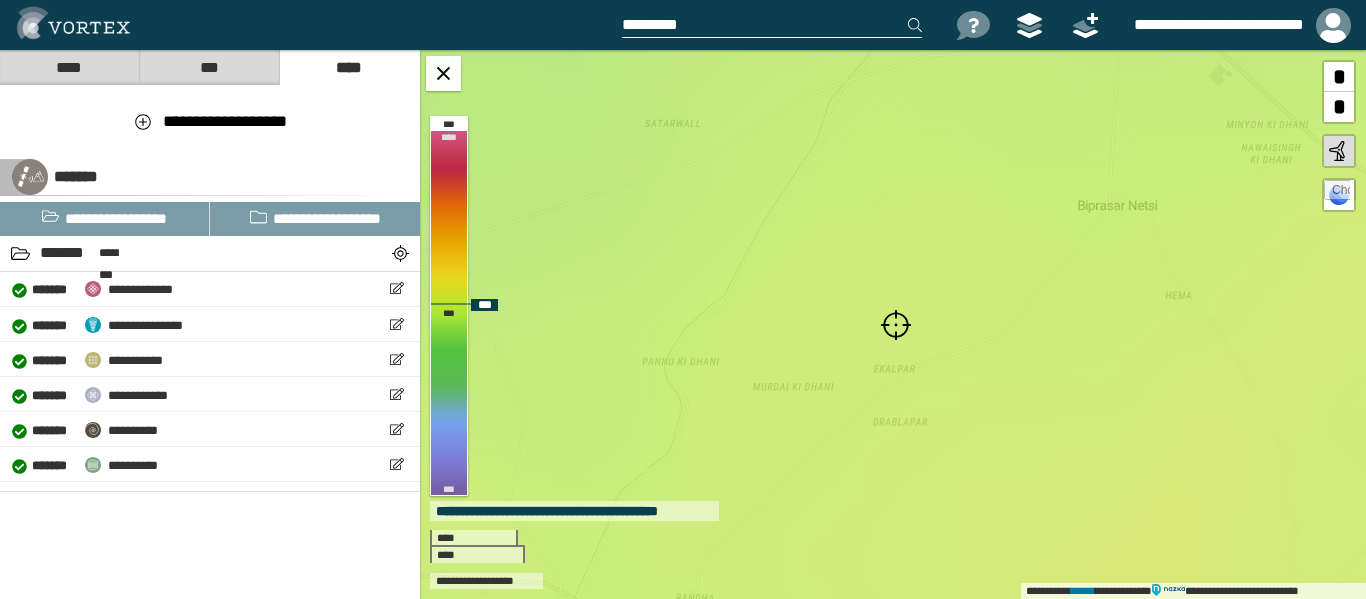 click at bounding box center (896, 325) 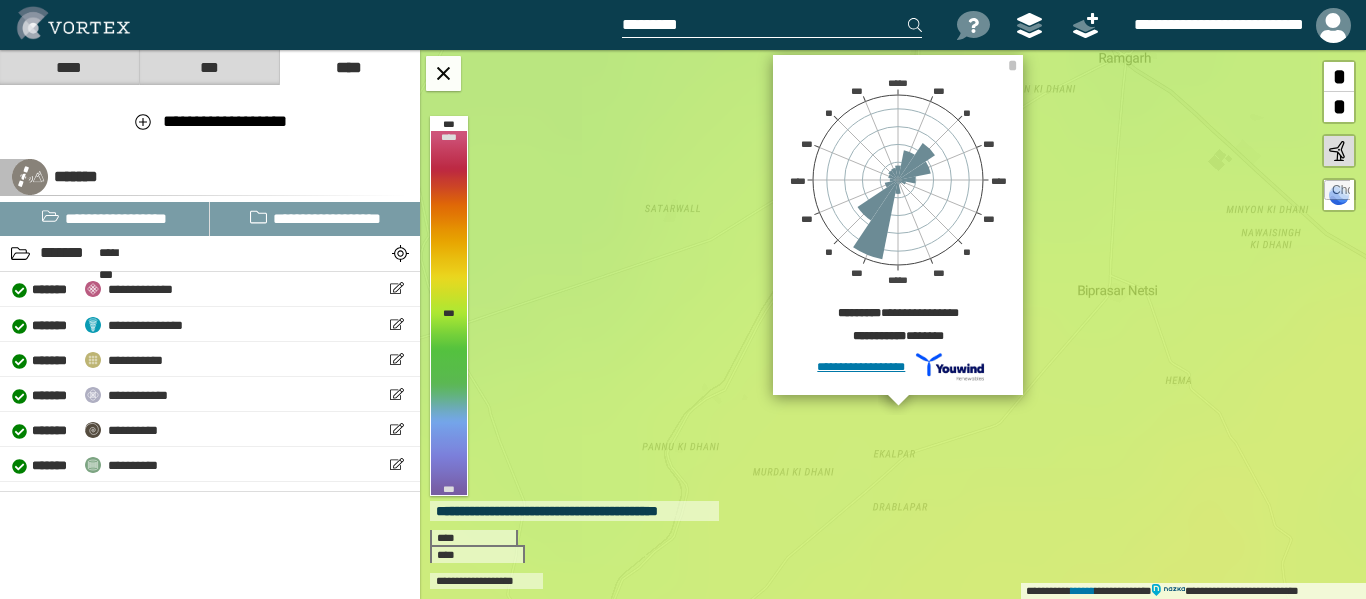 click at bounding box center (772, 25) 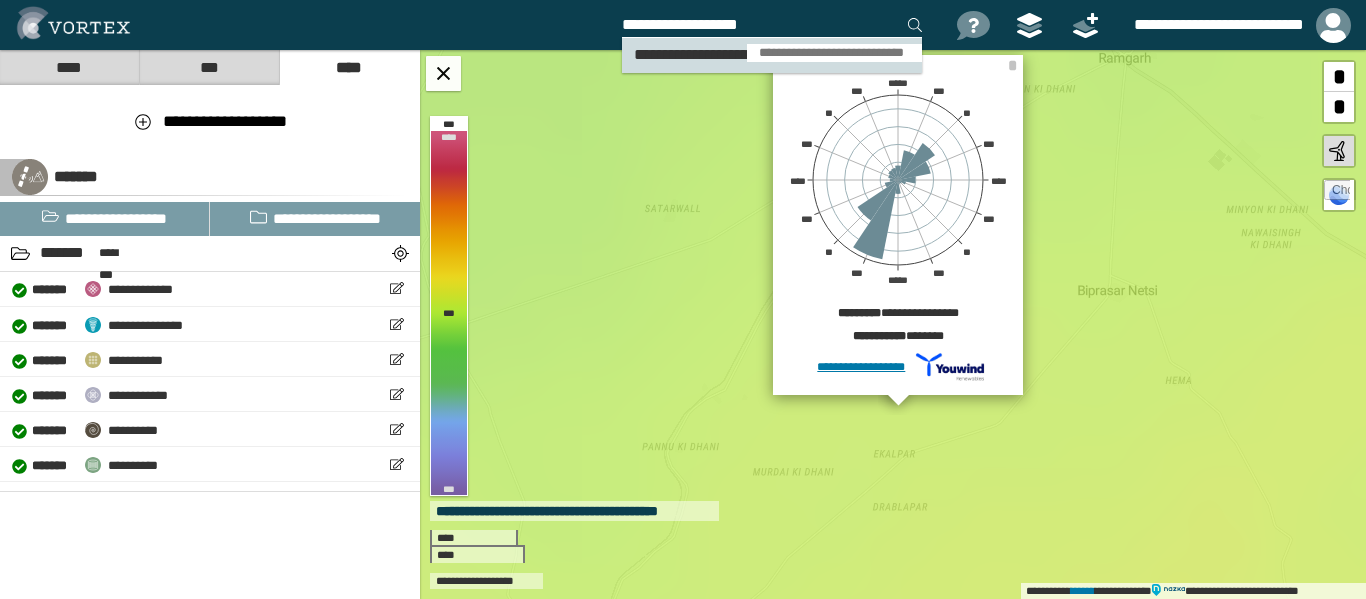type on "**********" 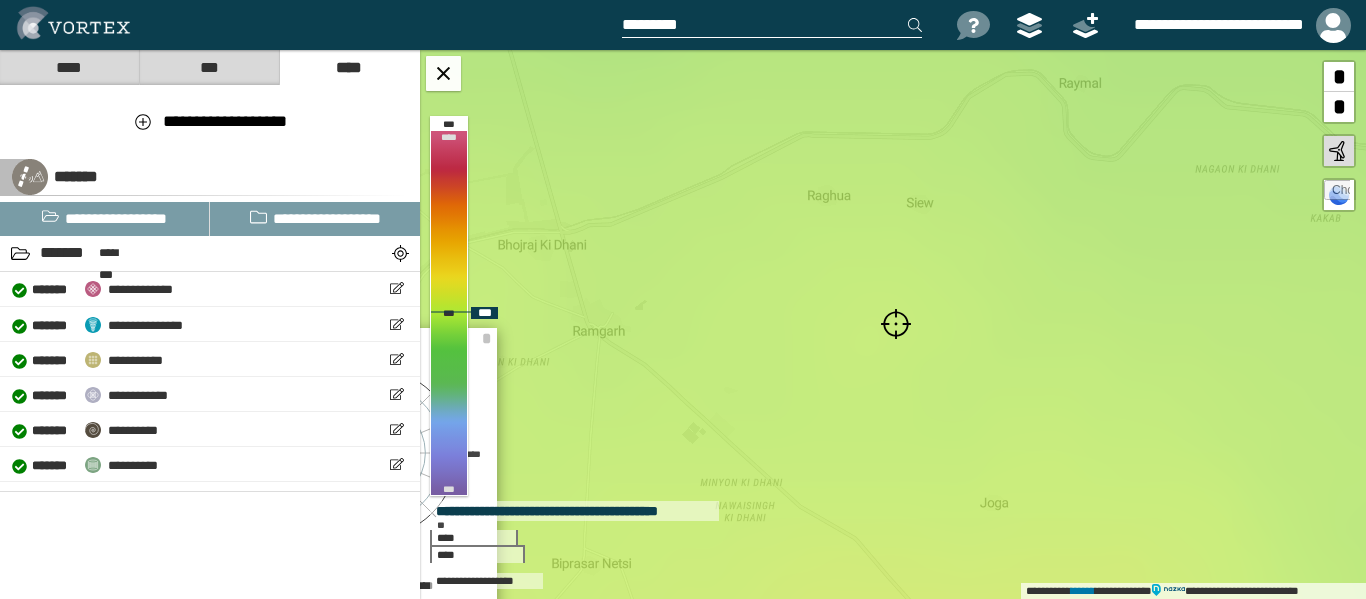 click at bounding box center (896, 324) 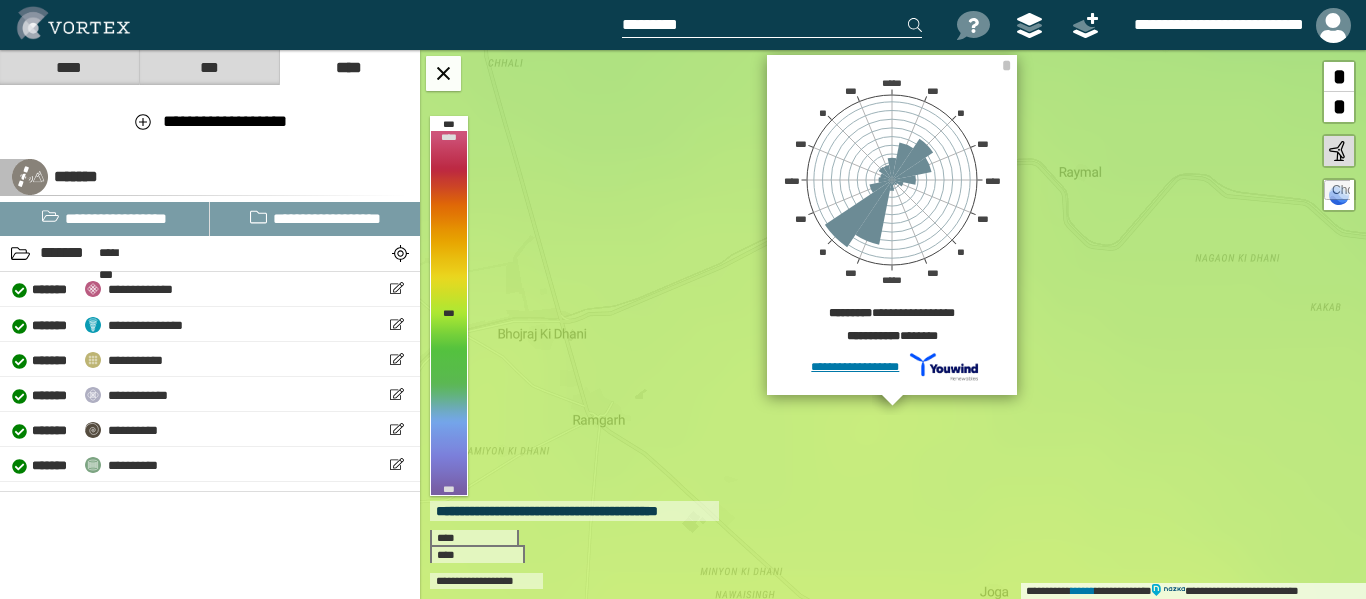 click at bounding box center (772, 25) 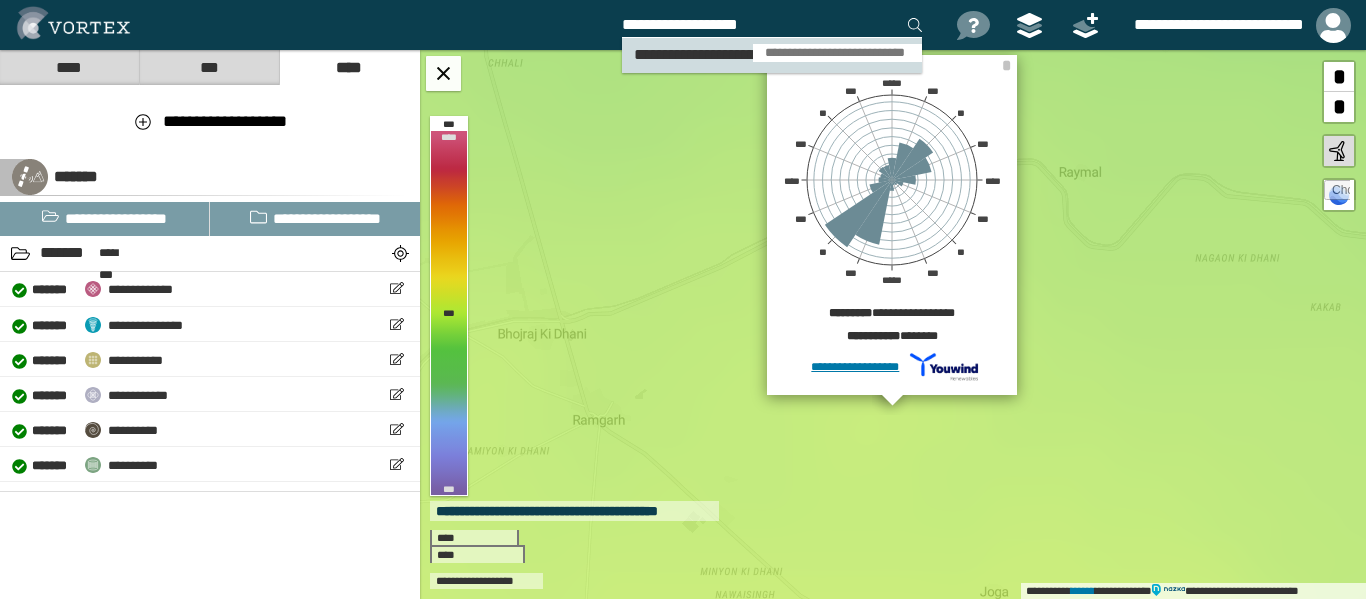 type on "**********" 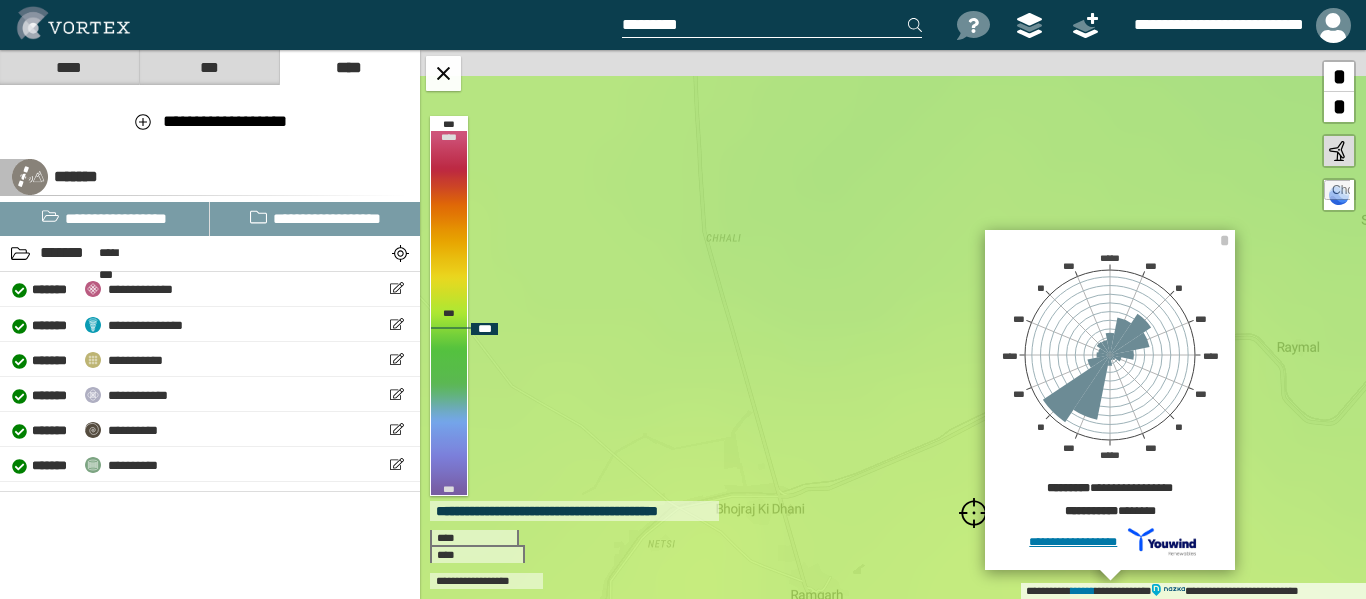 drag, startPoint x: 808, startPoint y: 51, endPoint x: 948, endPoint y: 314, distance: 297.94128 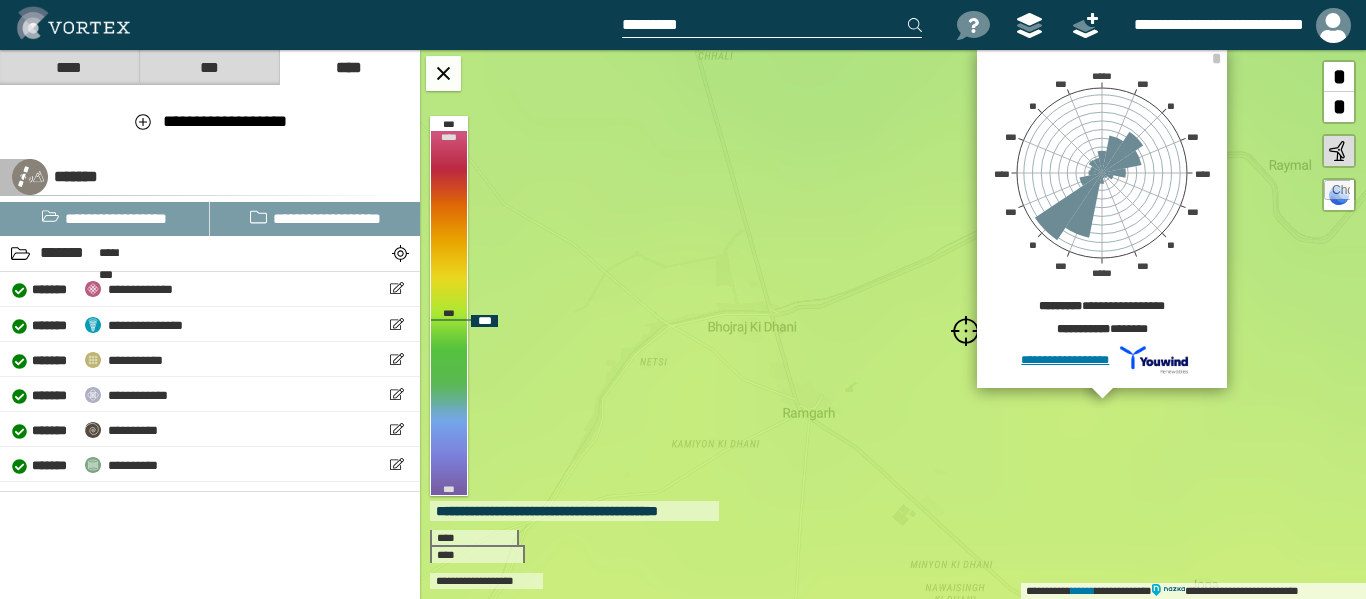 drag, startPoint x: 948, startPoint y: 466, endPoint x: 876, endPoint y: 163, distance: 311.43698 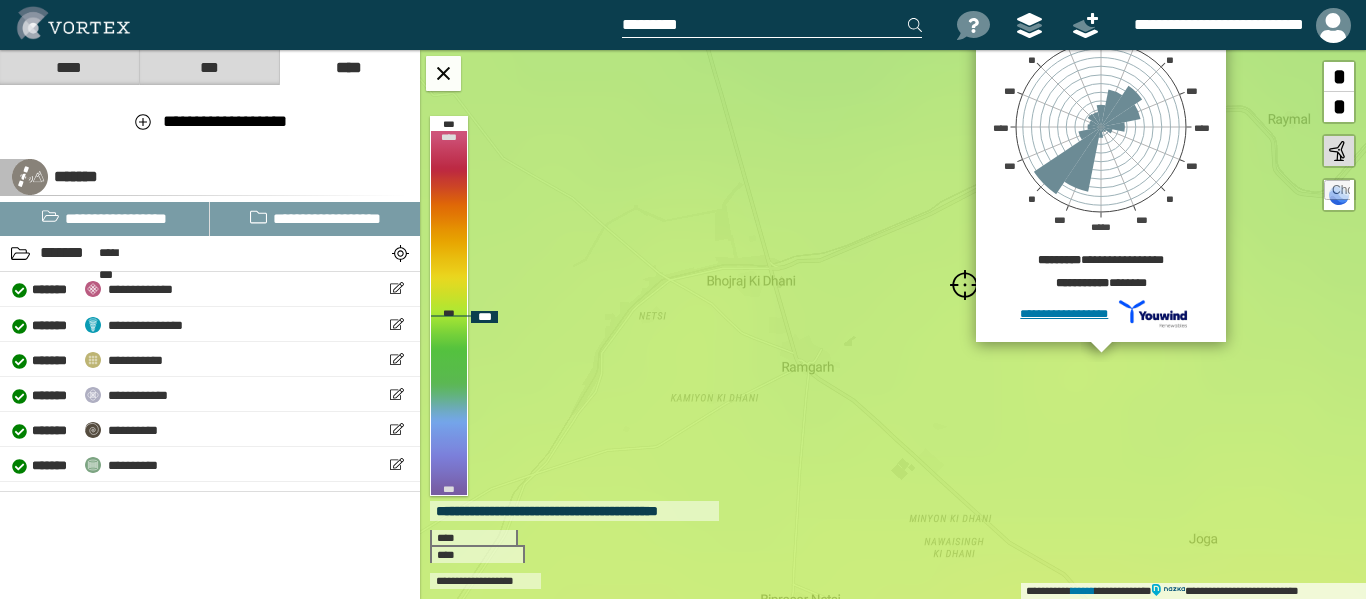 click at bounding box center (965, 285) 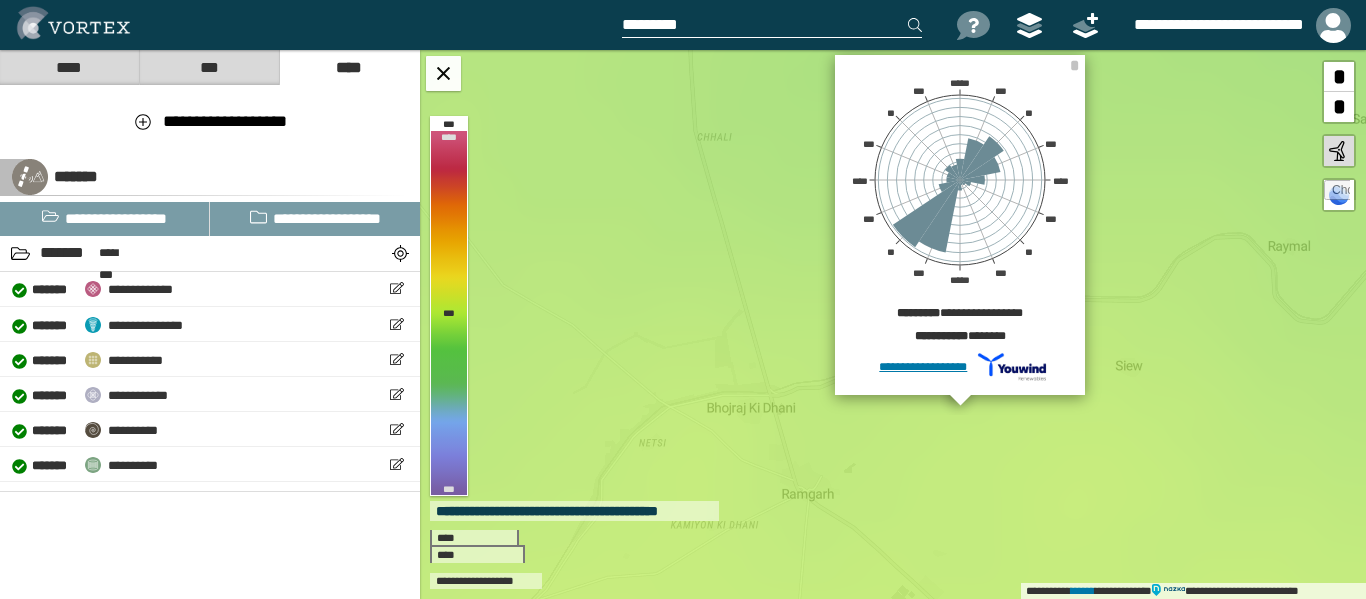 click at bounding box center [772, 25] 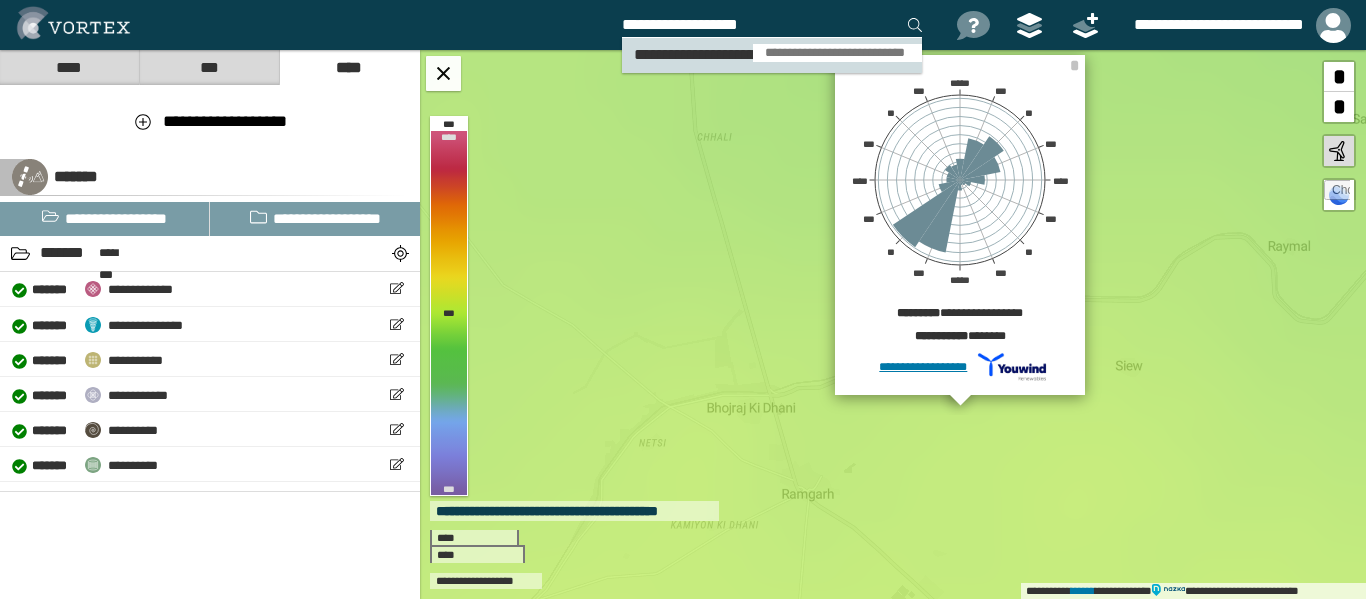 type on "**********" 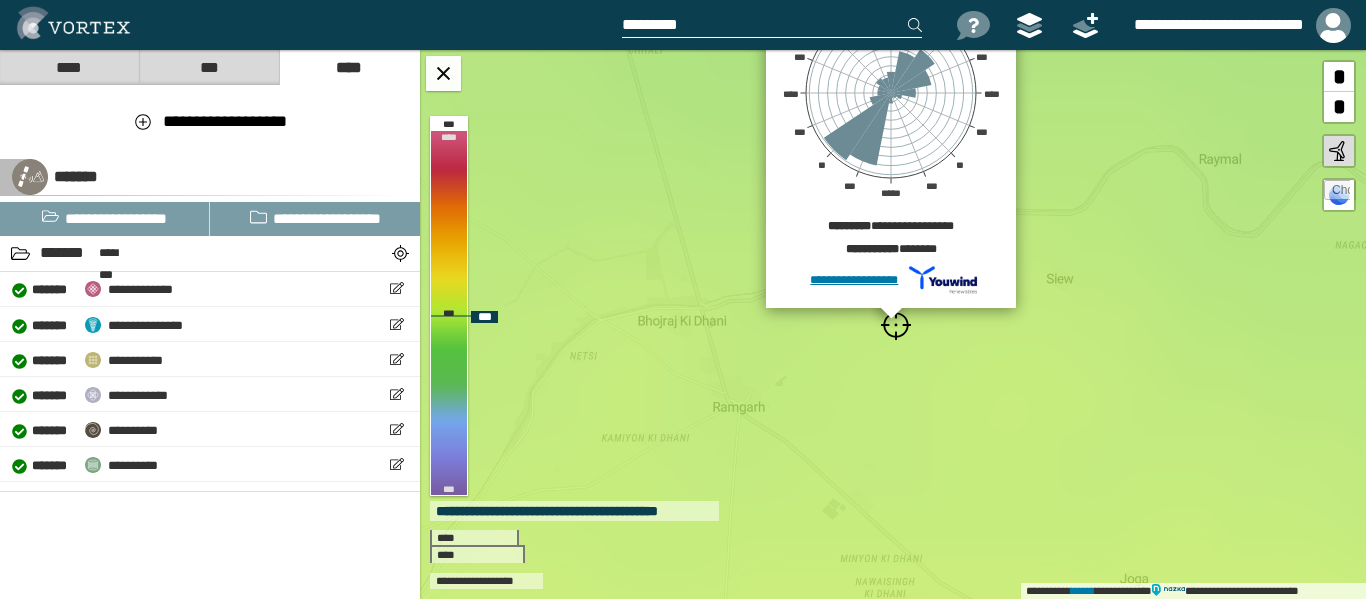 click at bounding box center [896, 325] 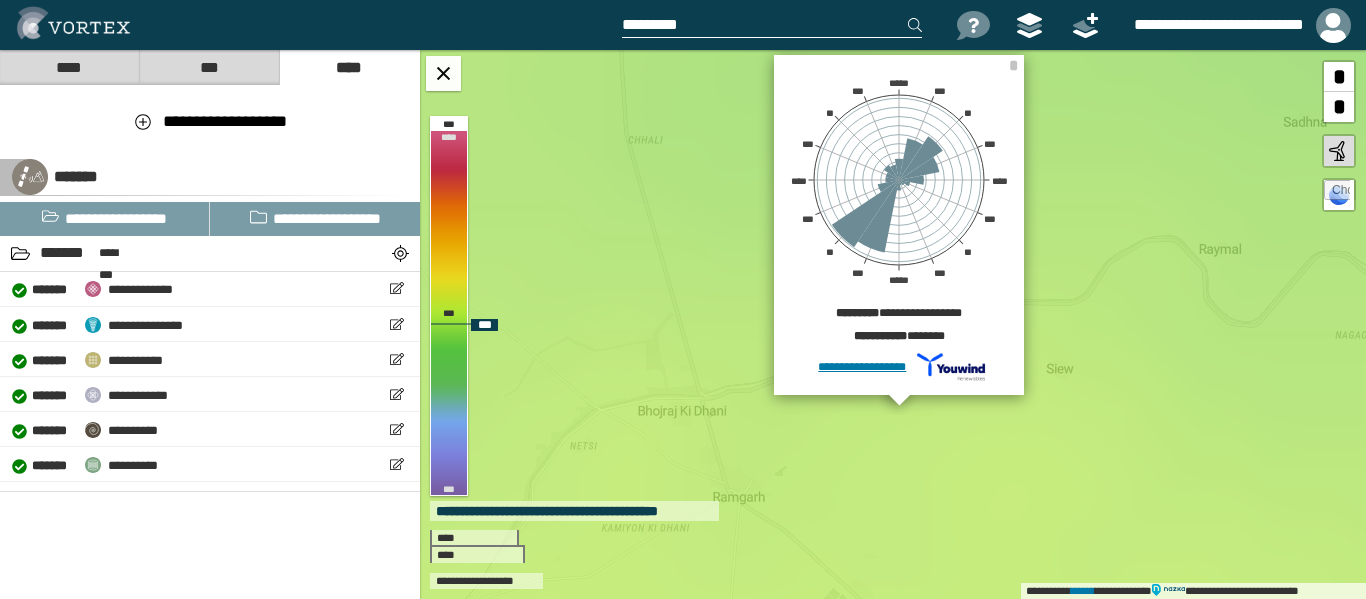 click on "**********" at bounding box center [893, 324] 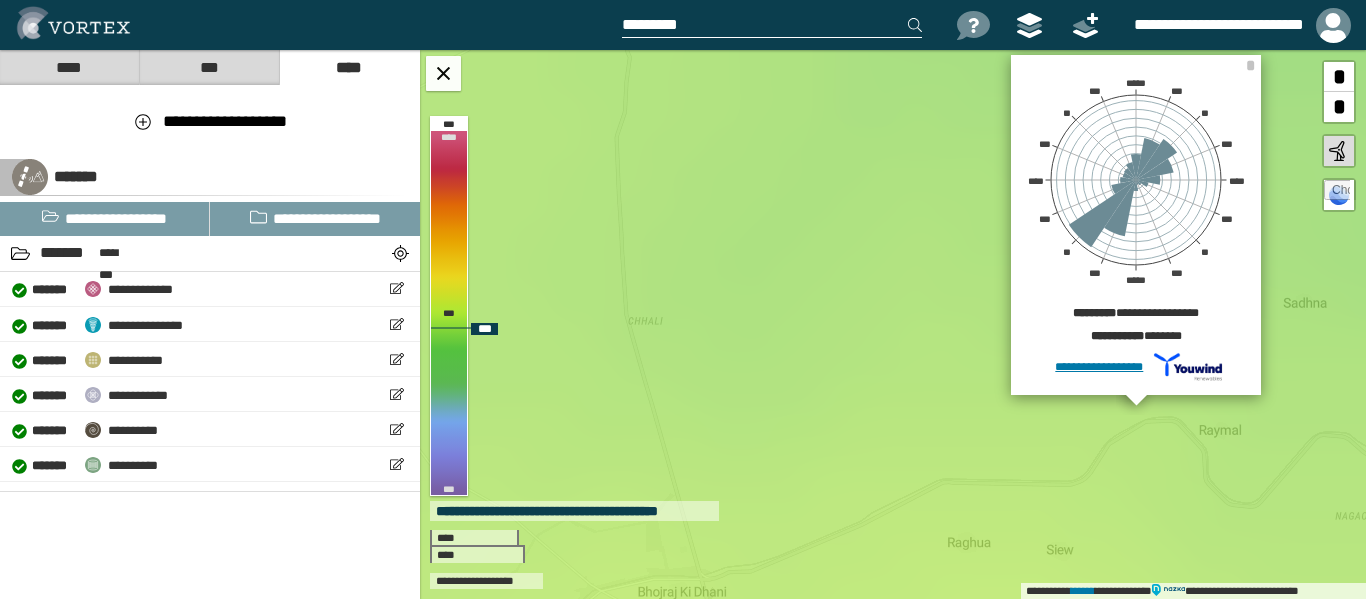 click on "**********" at bounding box center (893, 324) 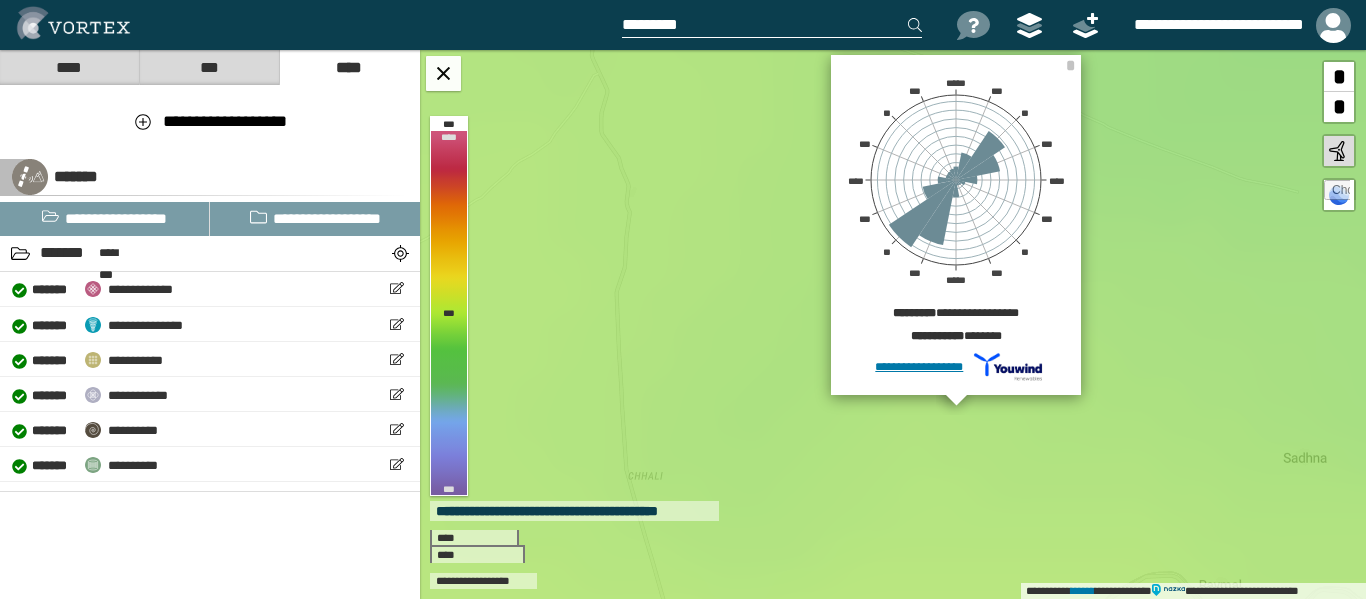 click at bounding box center (772, 25) 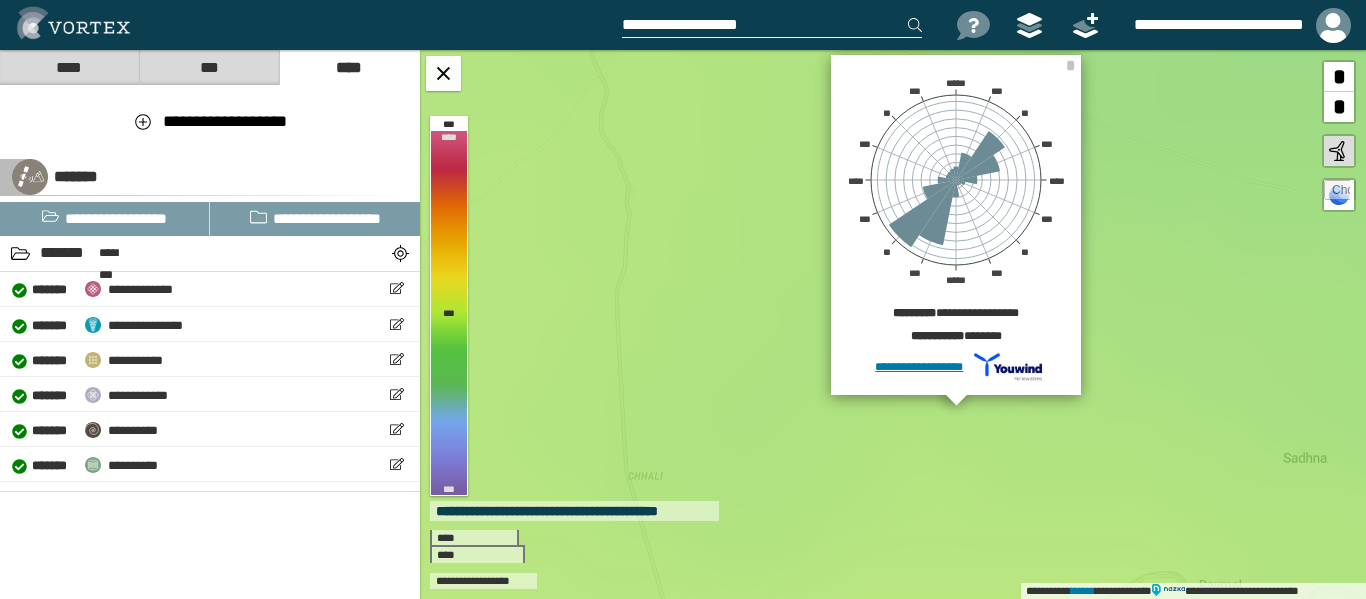 click on "**********" at bounding box center [772, 25] 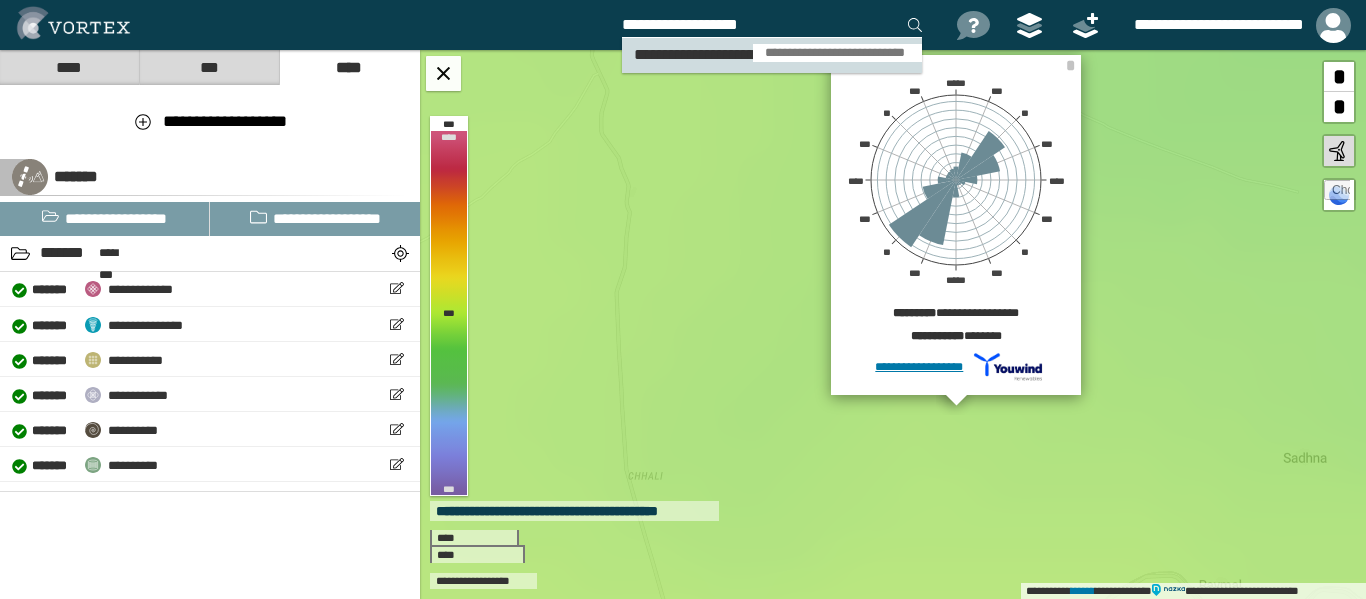 type on "**********" 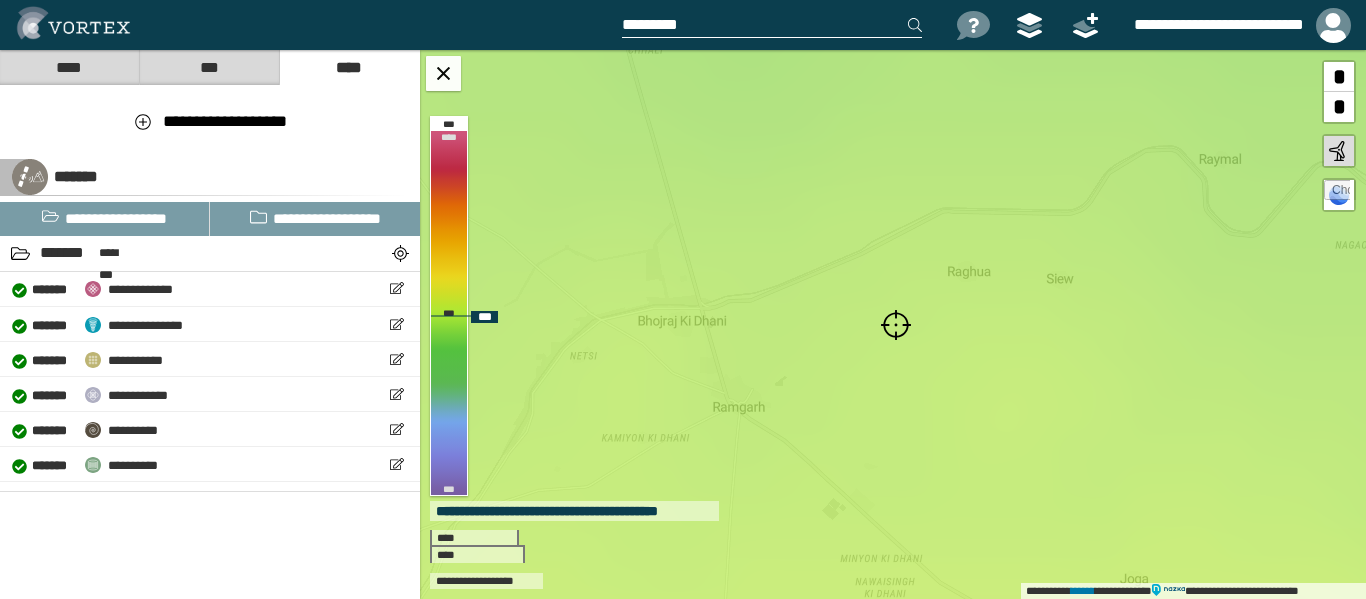 click at bounding box center (896, 325) 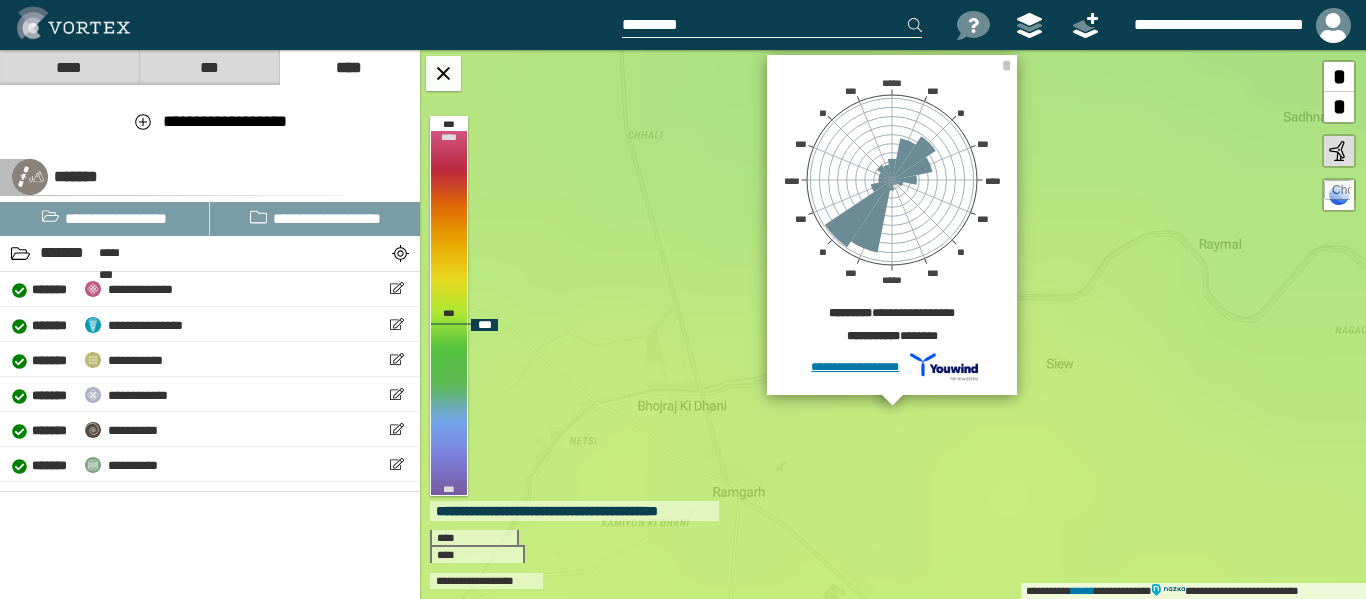 click on "**********" at bounding box center (893, 324) 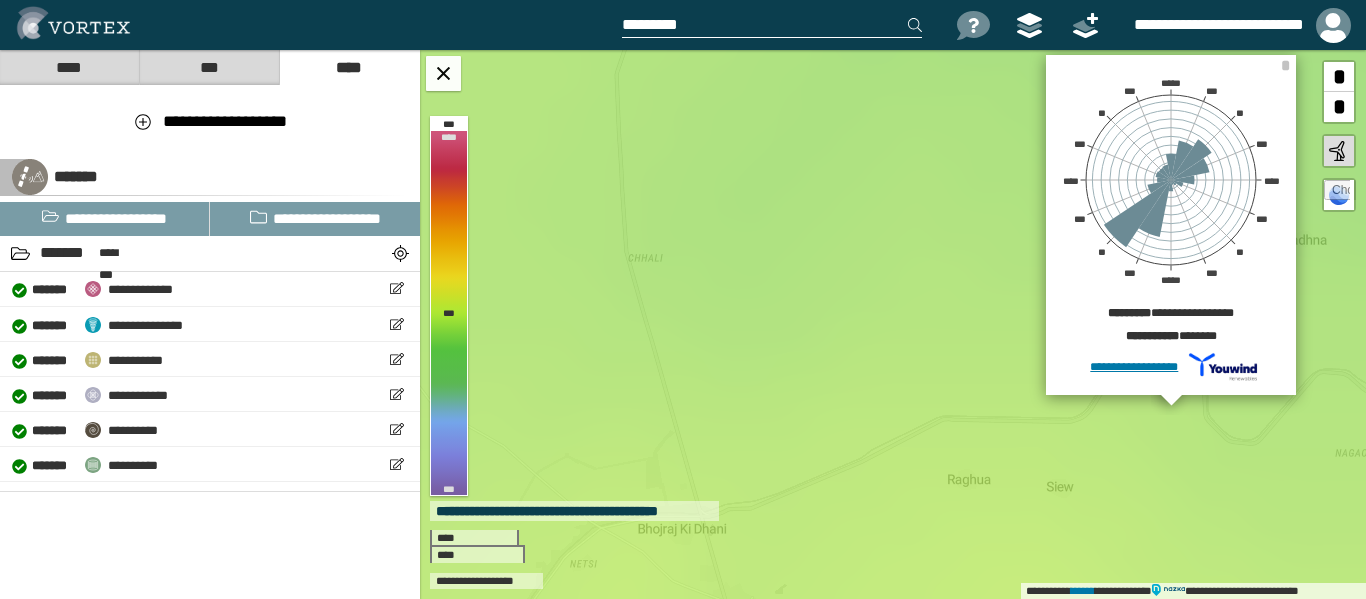 click at bounding box center (772, 25) 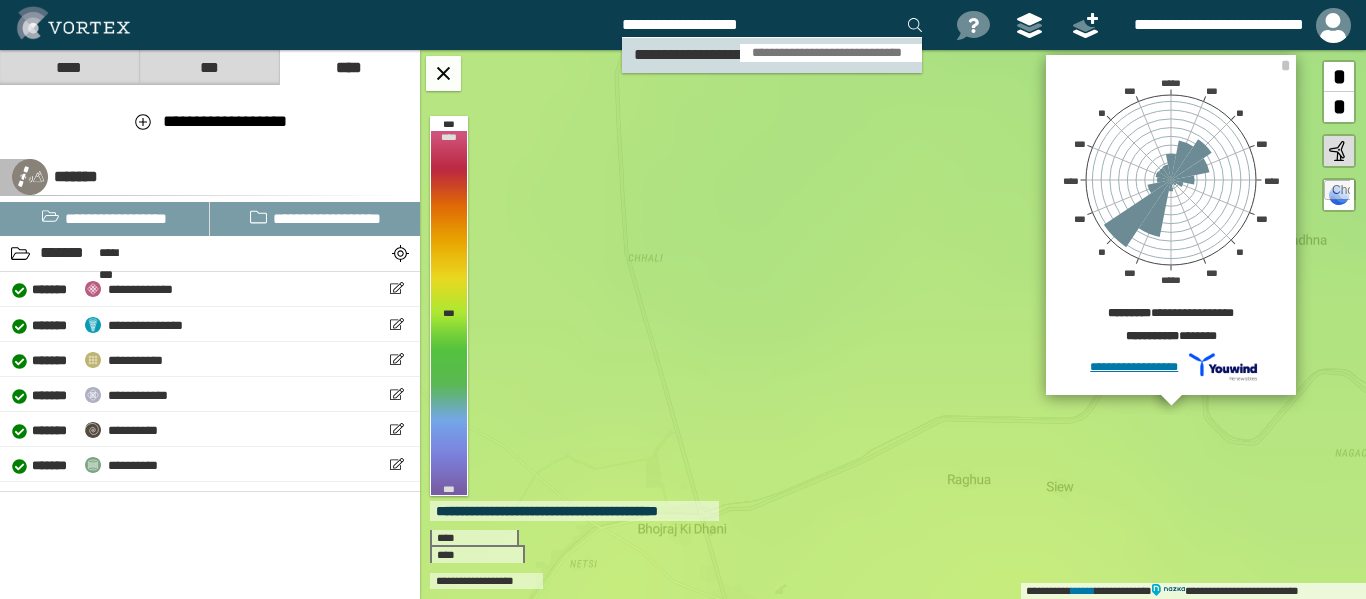 type on "**********" 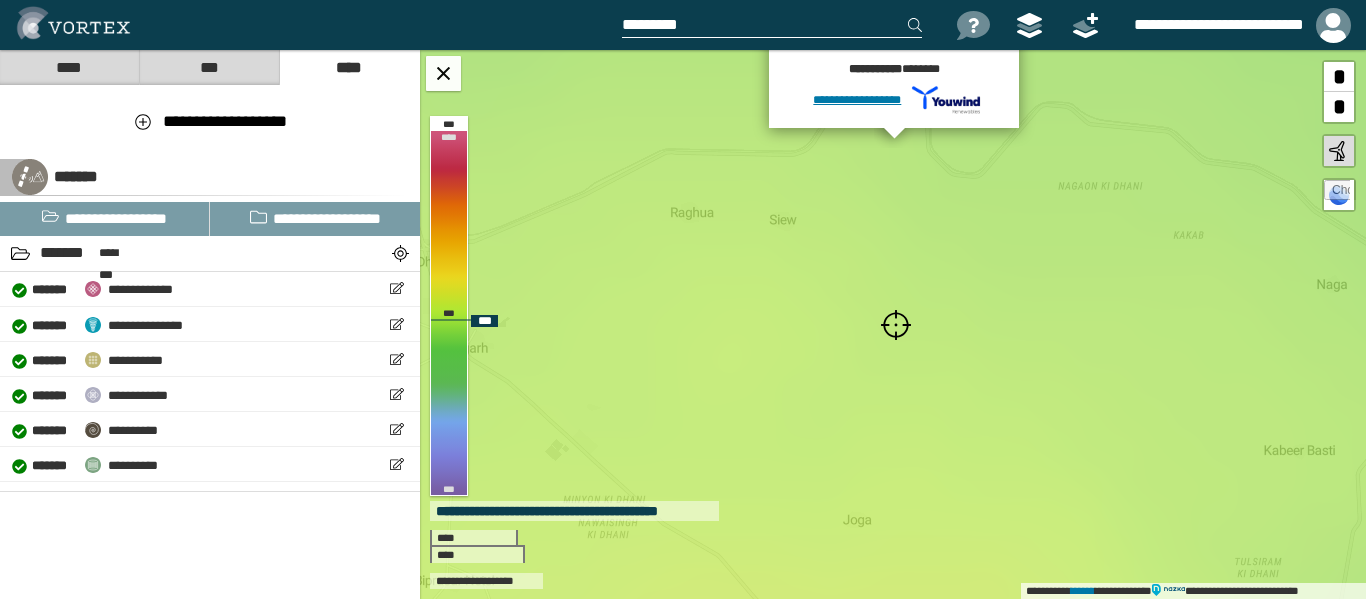 click at bounding box center (896, 325) 